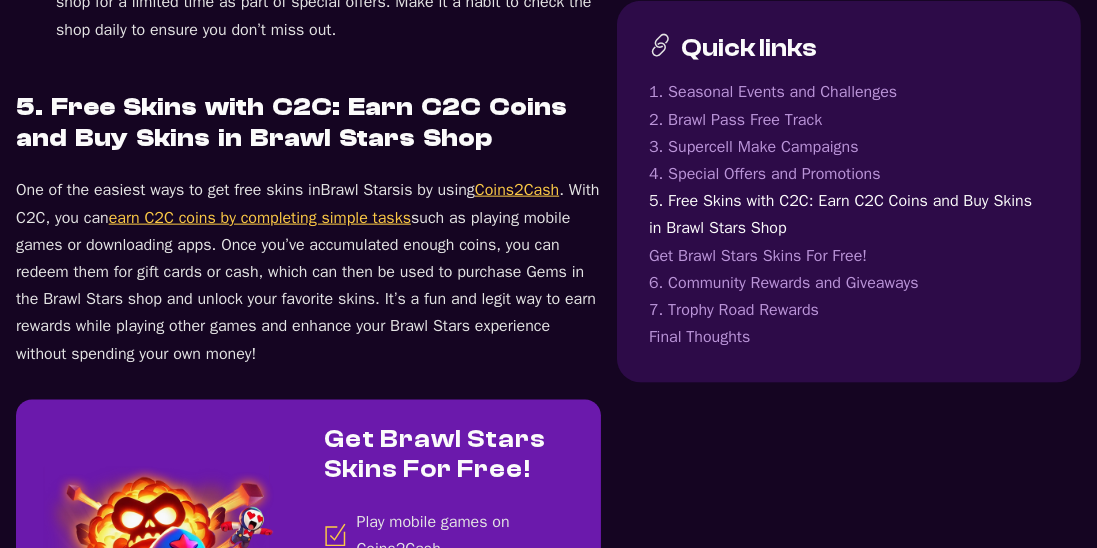 scroll, scrollTop: 2579, scrollLeft: 0, axis: vertical 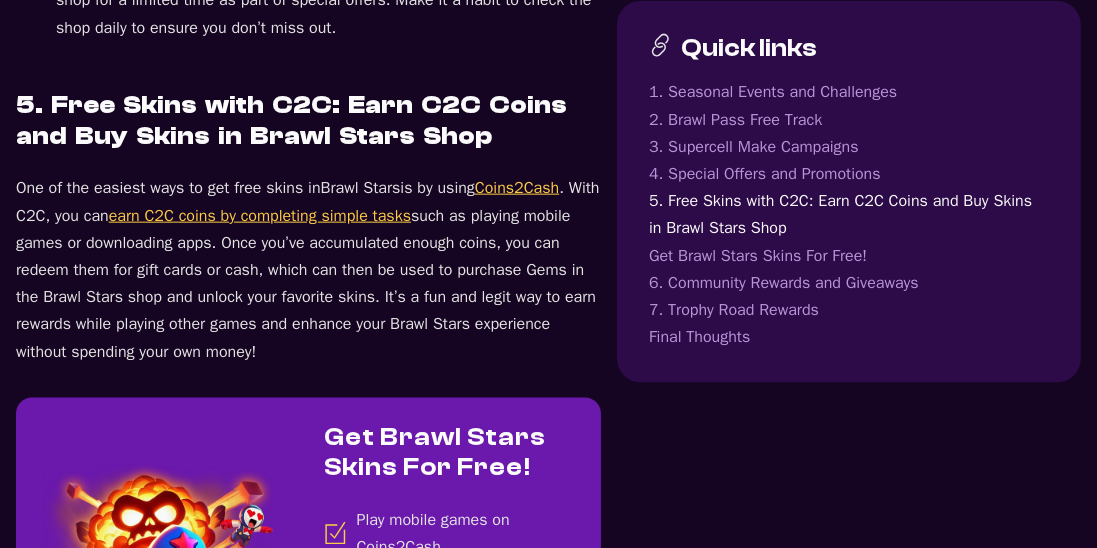 click on "Coins2Cash" at bounding box center [517, 188] 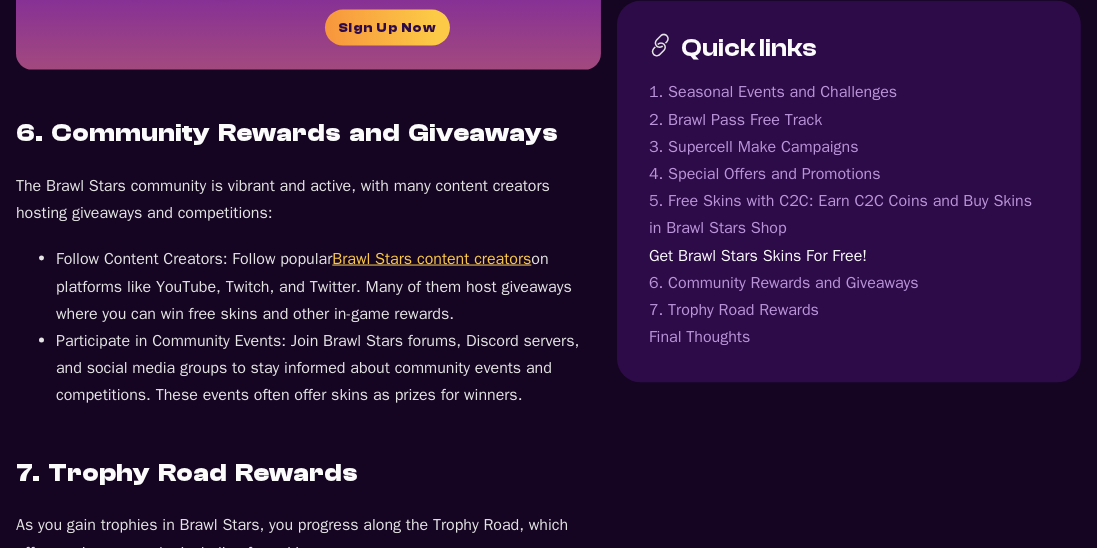 scroll, scrollTop: 3254, scrollLeft: 0, axis: vertical 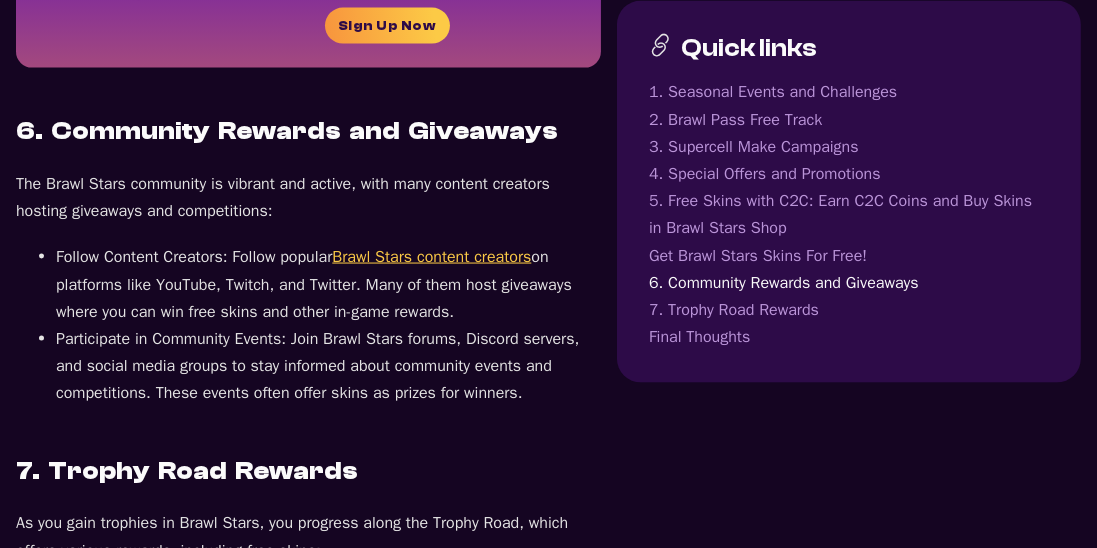 click on "Brawl Stars content creators" at bounding box center [431, 257] 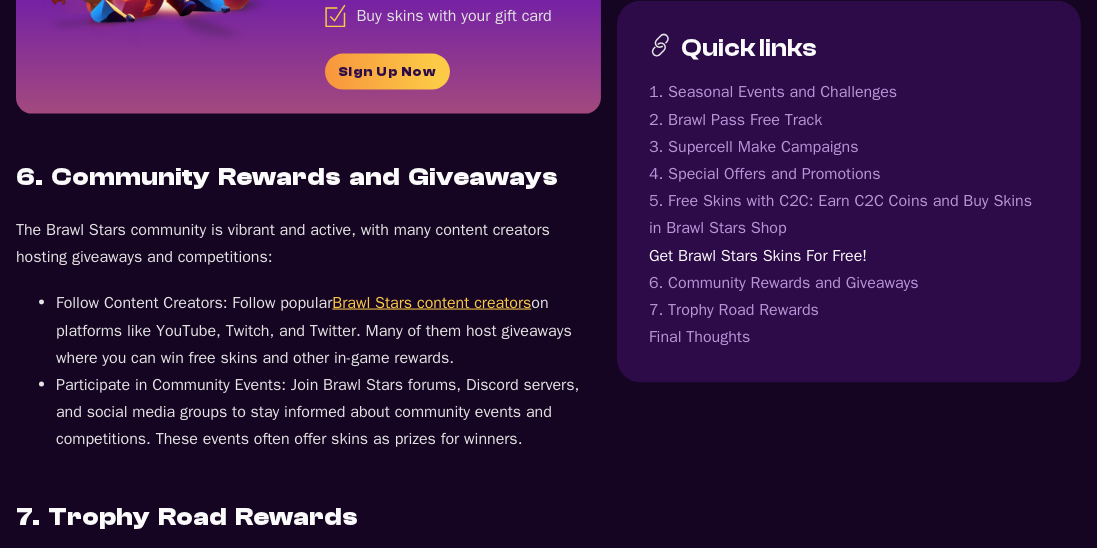 scroll, scrollTop: 3069, scrollLeft: 0, axis: vertical 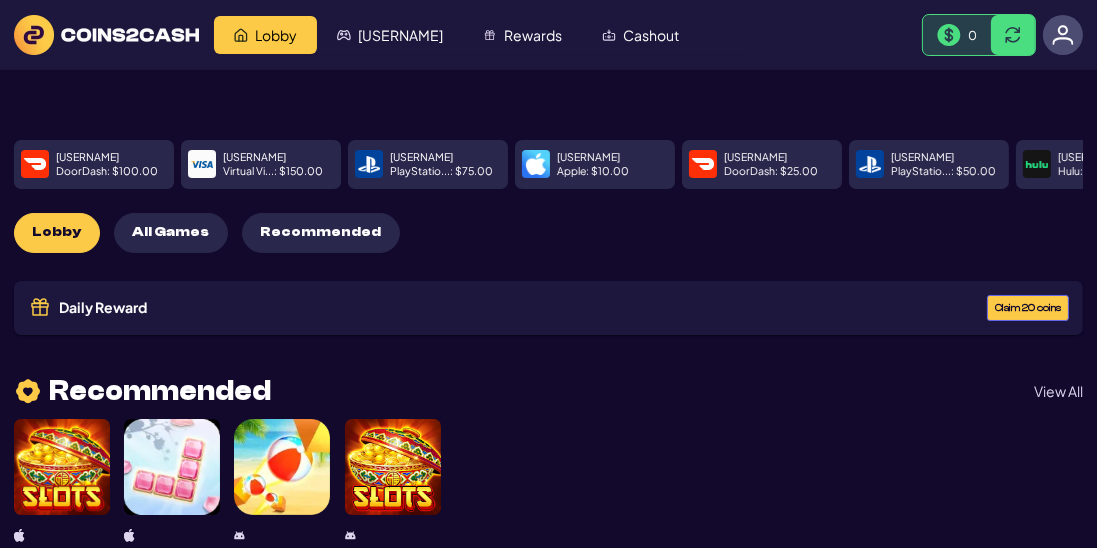 click on "Claim 20 coins" at bounding box center (1028, 308) 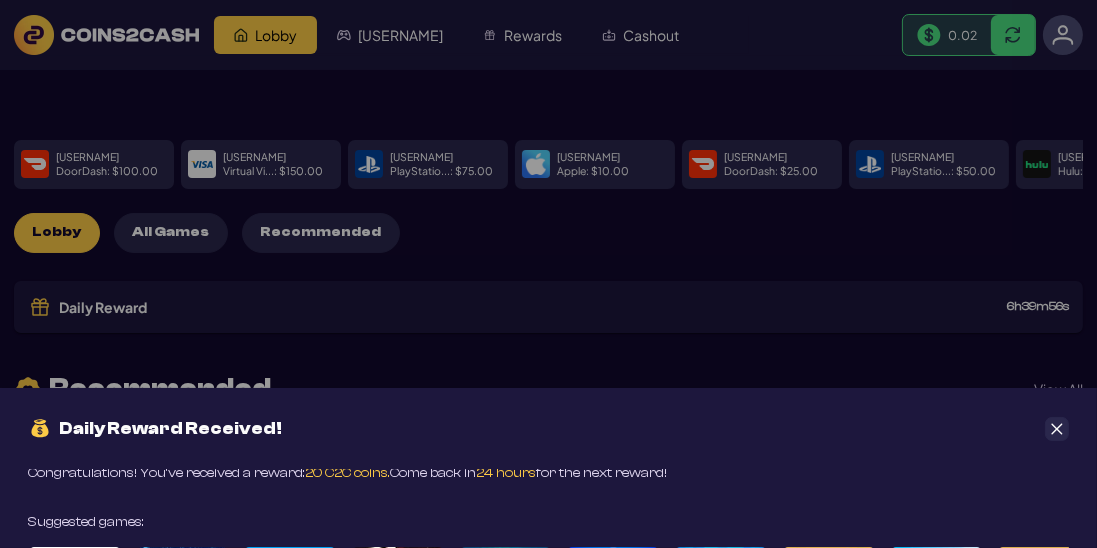 click on "Congratulations! You’ve received a reward:  20 C2C coins.  Come back in  24 hours  for the next reward!" at bounding box center [347, 473] 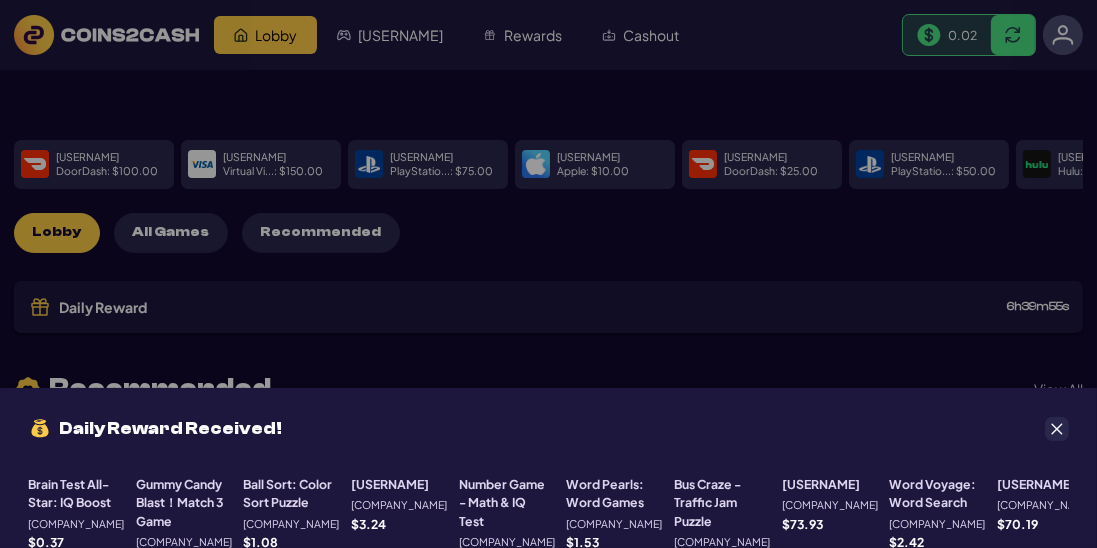 scroll, scrollTop: 258, scrollLeft: 0, axis: vertical 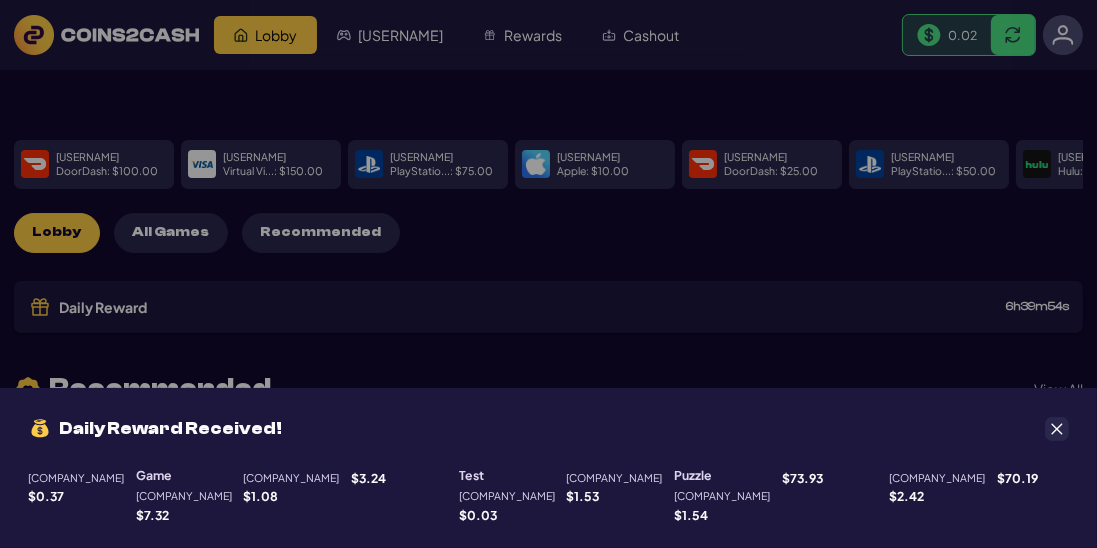 click on "Daily Reward Received! Congratulations! You’ve received a reward:  20 C2C coins.  Come back in  24 hours  for the next reward! Suggested games: Brain Test All-Star: IQ Boost Ayet Studios $ 0.37 Gummy Candy Blast！Match 3 Game Ayet Studios $ 7.32 Ball Sort: Color Sort Puzzle Ayet Studios $ 1.08 Lootborn Warriors Ayet Studios $ 3.24 Number Game - Math & IQ Test Ayet Studios $ 0.03 Word Pearls: Word Games Ayet Studios $ 1.53 Bus Craze - Traffic Jam Puzzle Ayet Studios $ 1.54 HighRoller Vegas: Casino Games Ayet Studios $ 73.93 Word Voyage: Word Search Ayet Studios $ 2.42 HighRoller Vegas: Casino Games Ayet Studios $ 70.19" at bounding box center (548, 274) 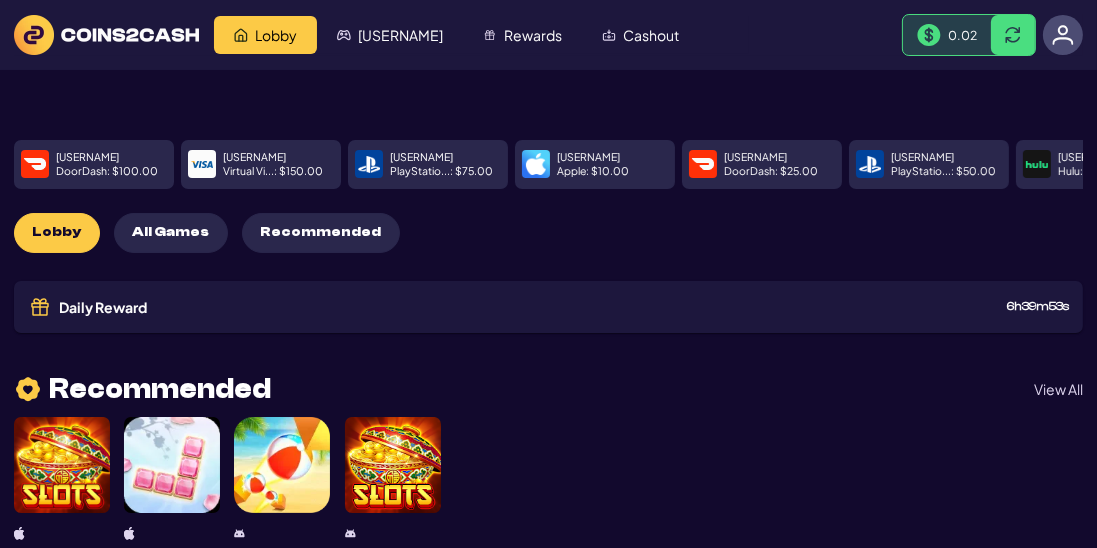 click on "My Games" at bounding box center (400, 35) 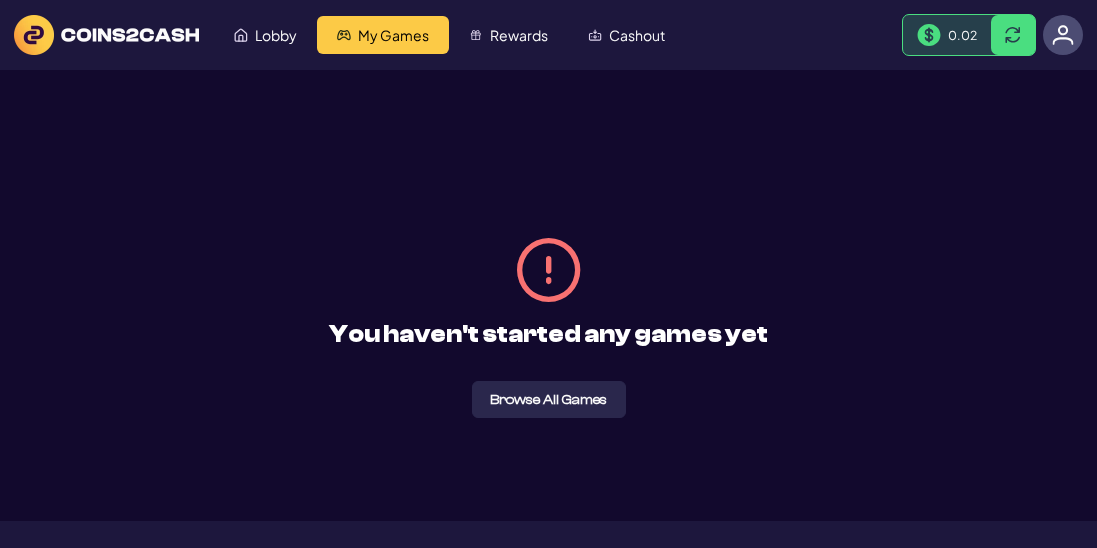 scroll, scrollTop: 0, scrollLeft: 0, axis: both 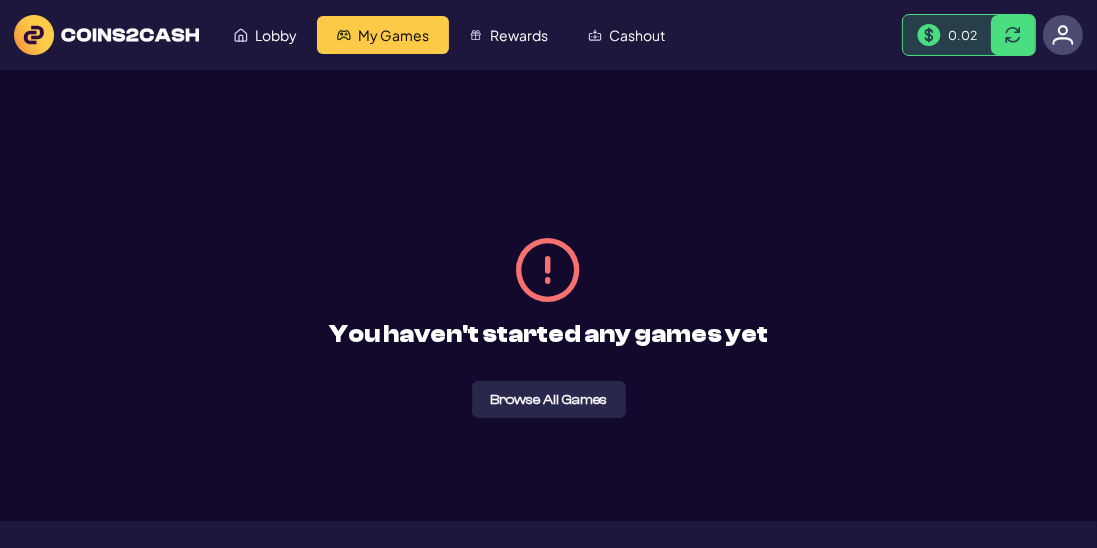 click on "Lobby" at bounding box center (276, 35) 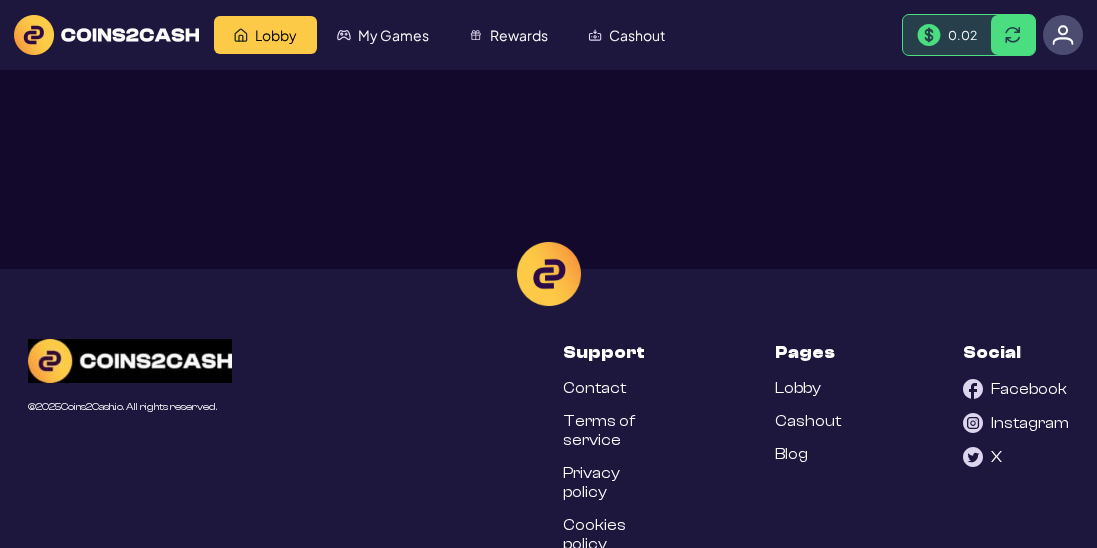 scroll, scrollTop: 0, scrollLeft: 0, axis: both 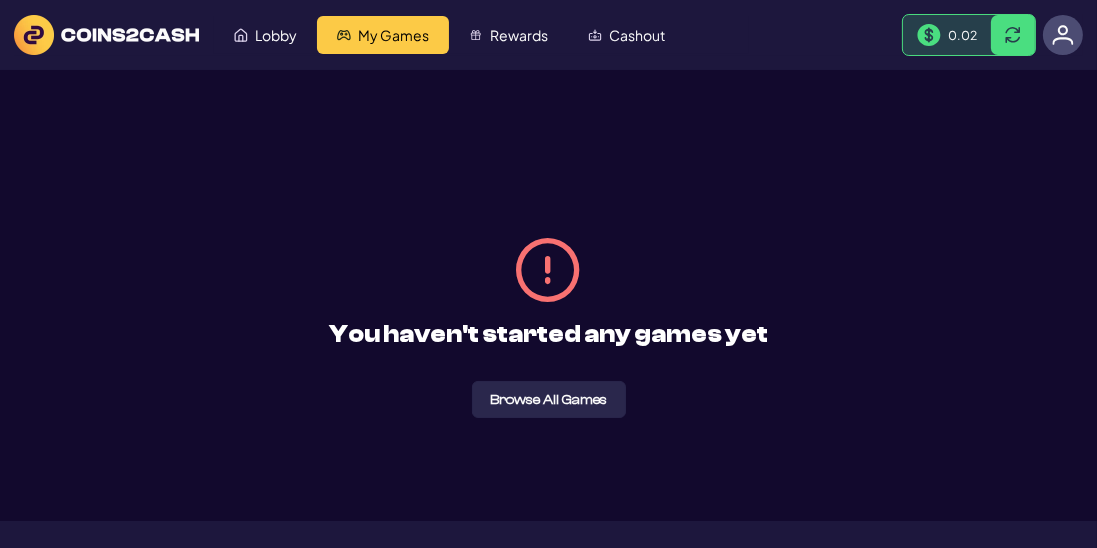 click on "You haven't started any games yet" at bounding box center [548, 295] 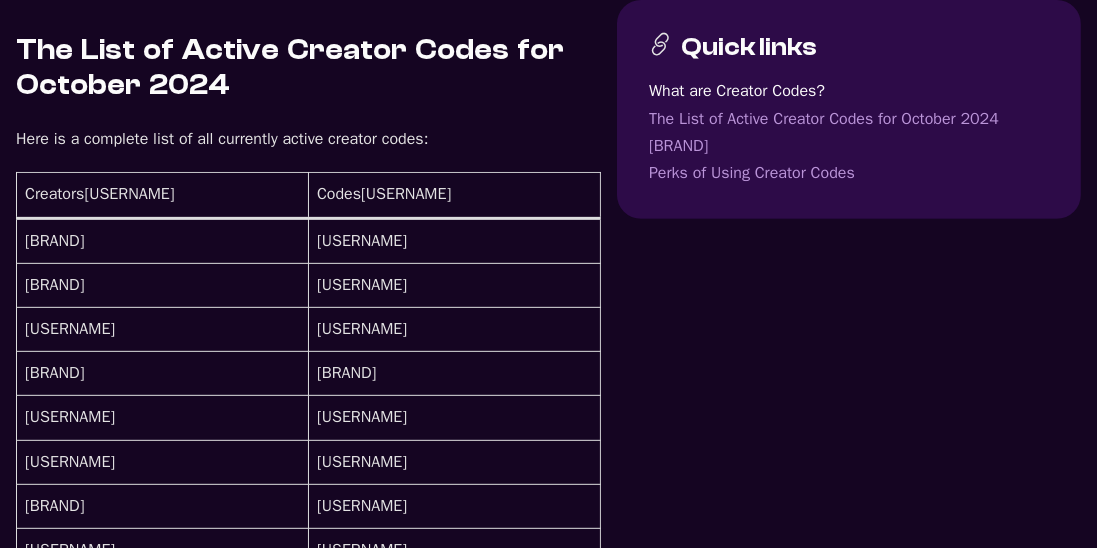 scroll, scrollTop: 915, scrollLeft: 0, axis: vertical 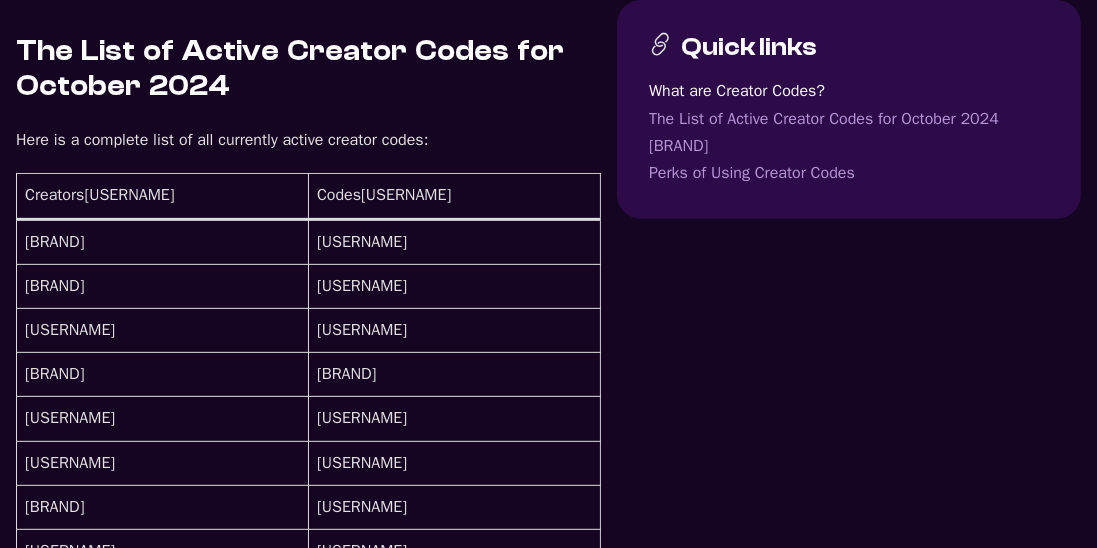 click on "[USERNAME]" at bounding box center [455, 241] 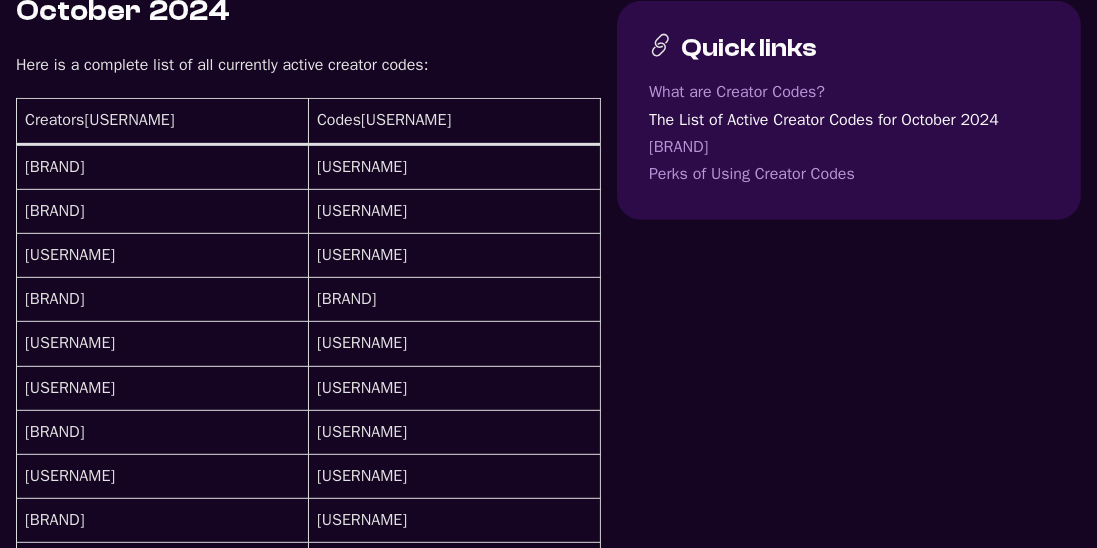 scroll, scrollTop: 993, scrollLeft: 0, axis: vertical 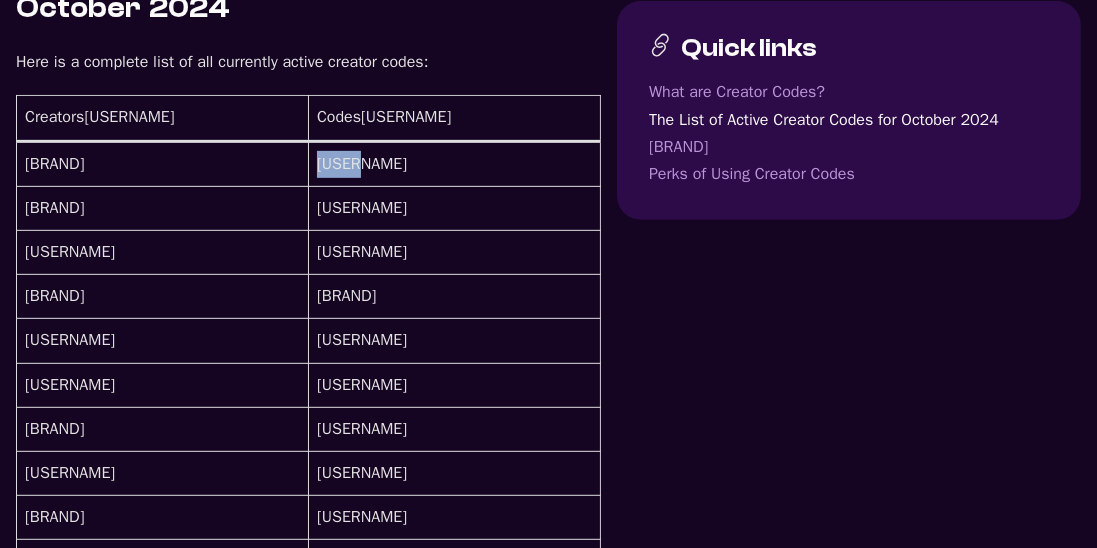 copy on "[USERNAME]" 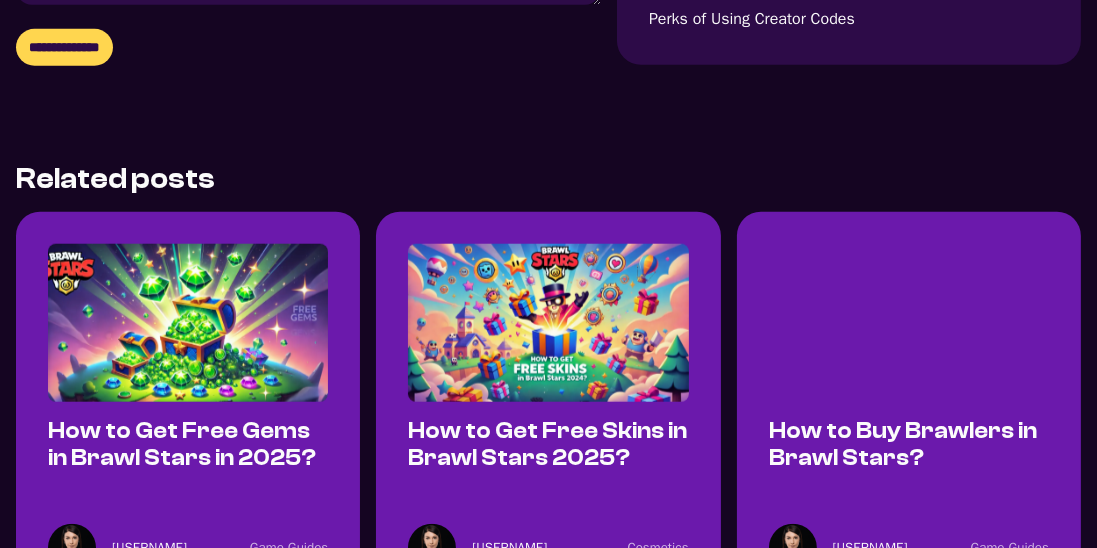 scroll, scrollTop: 9614, scrollLeft: 0, axis: vertical 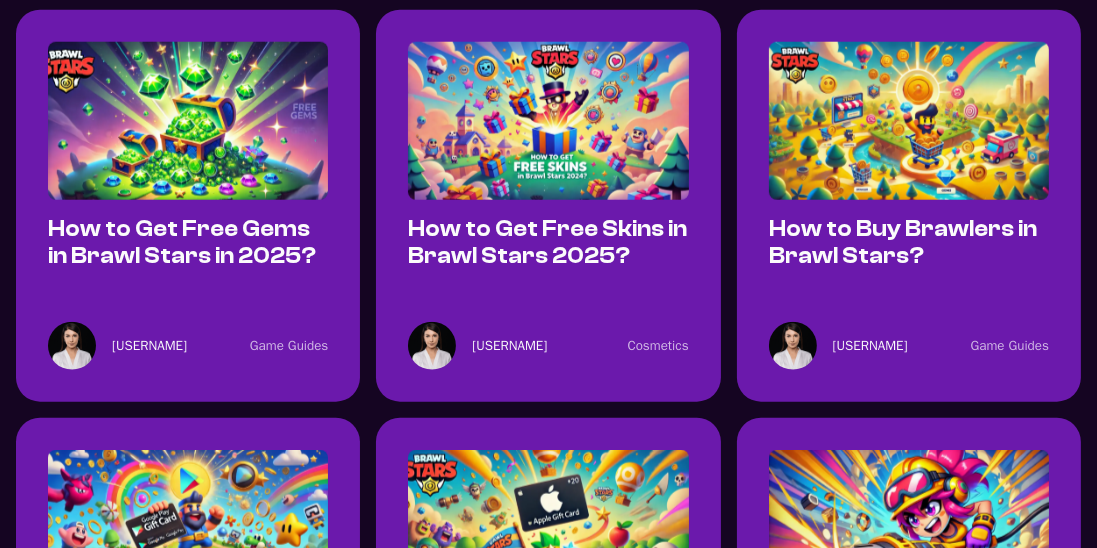 click at bounding box center (909, 121) 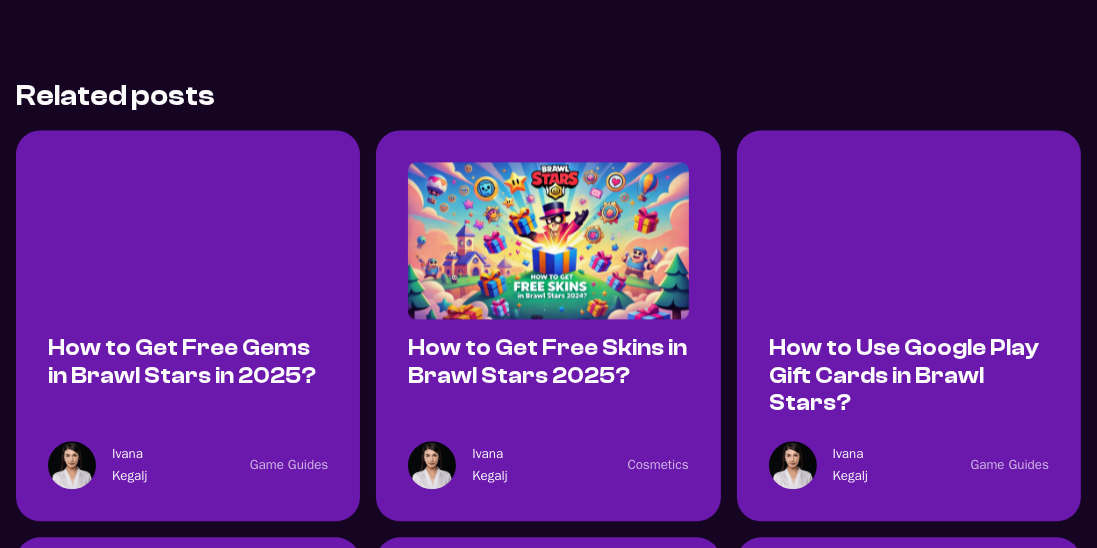 scroll, scrollTop: 4565, scrollLeft: 0, axis: vertical 